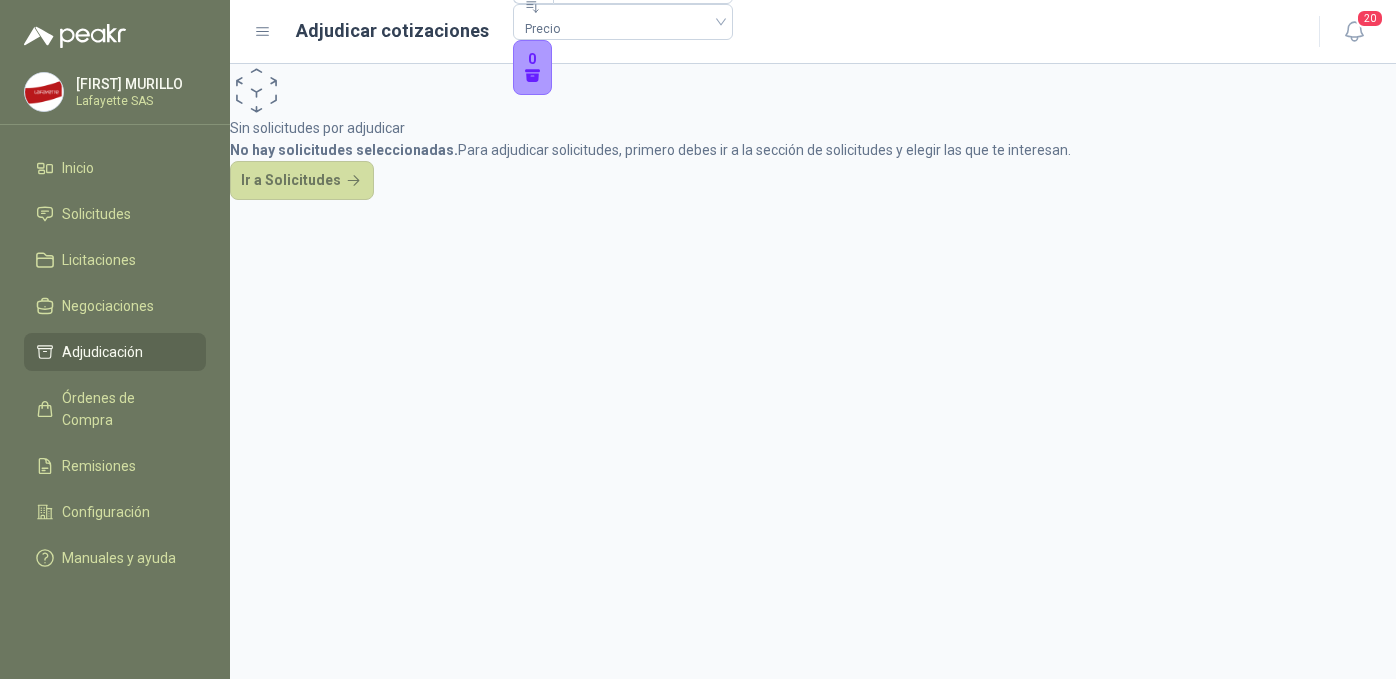 scroll, scrollTop: 0, scrollLeft: 0, axis: both 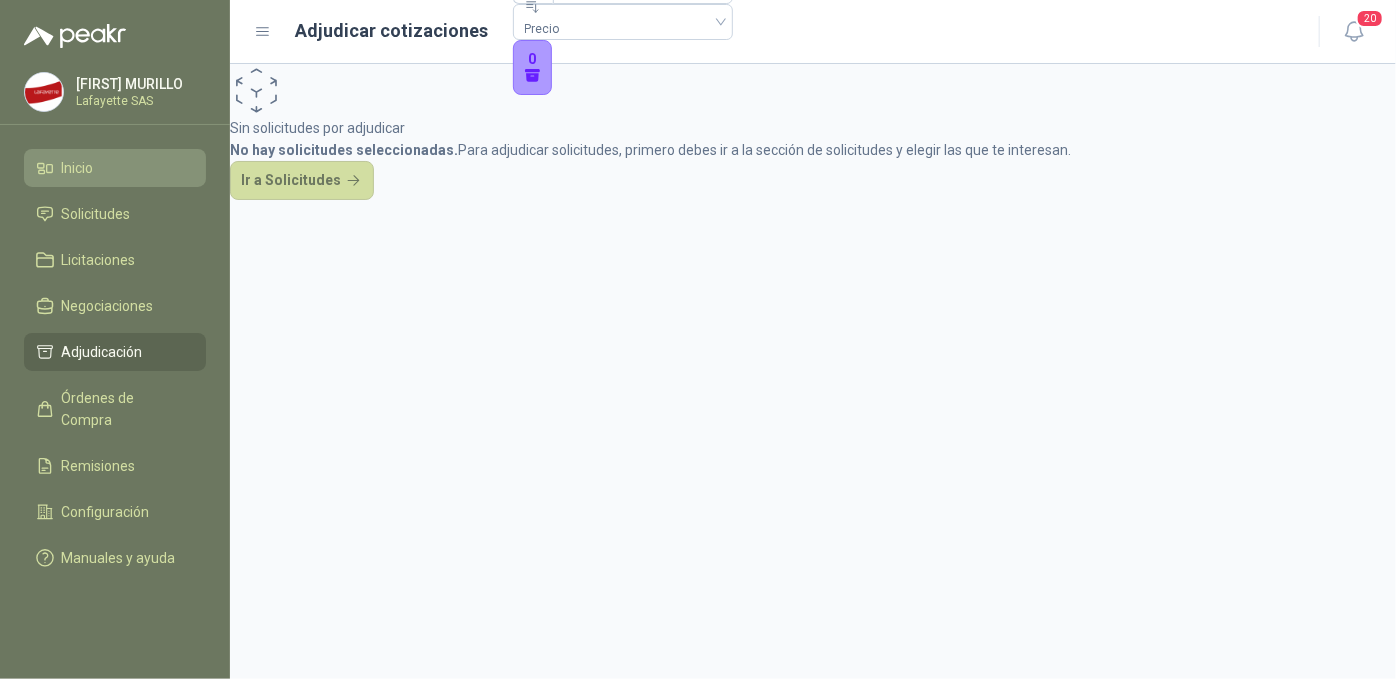 click on "Inicio" at bounding box center [115, 168] 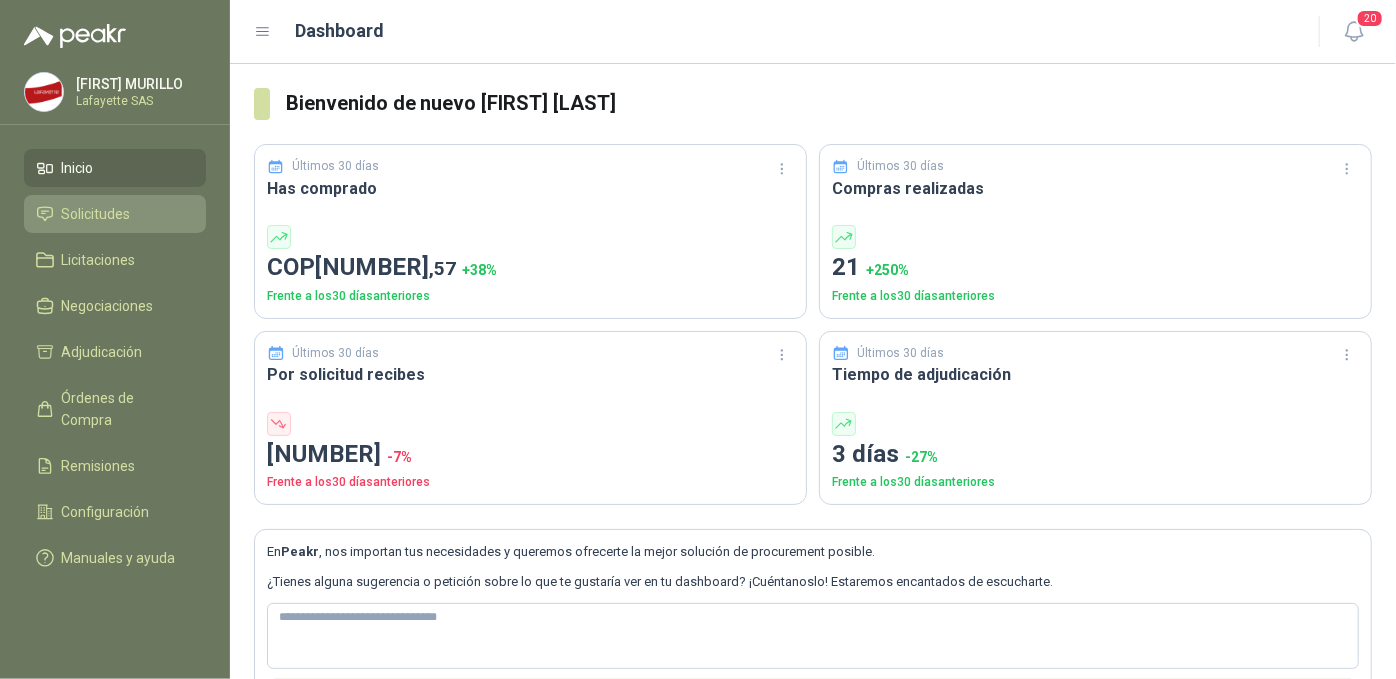 click on "Solicitudes" at bounding box center [96, 214] 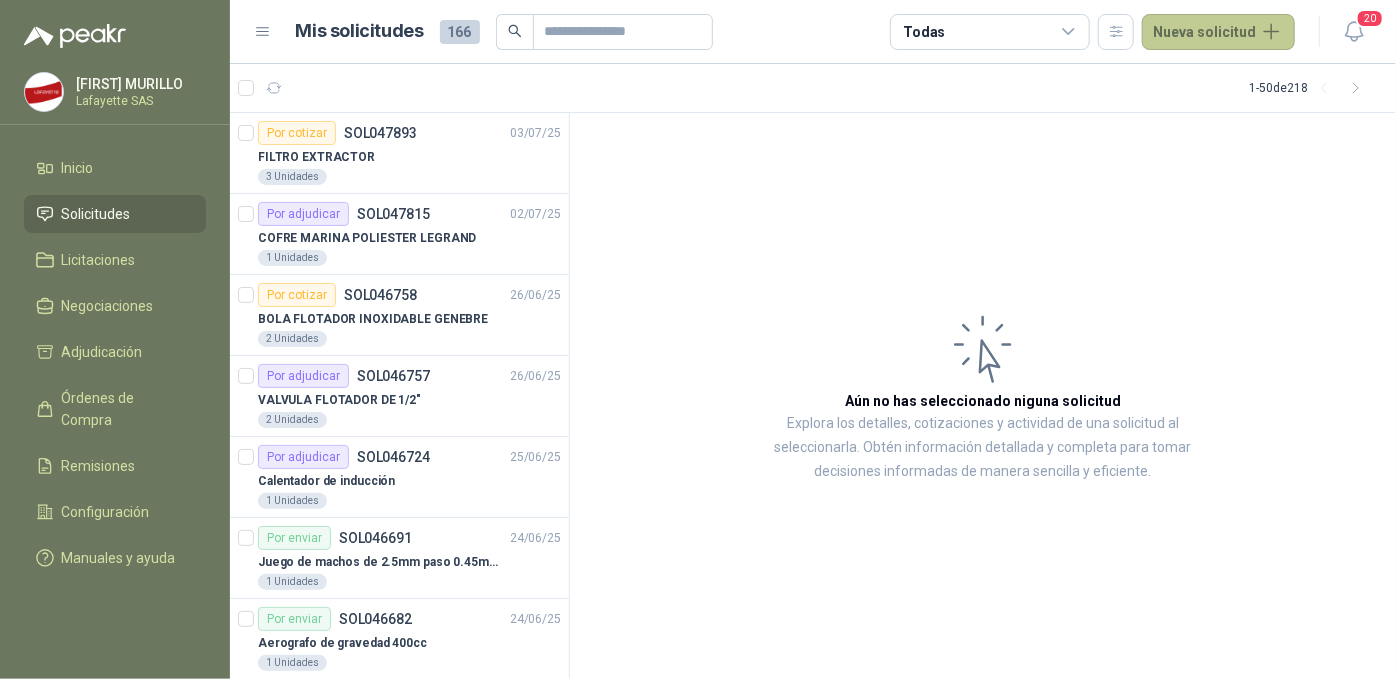 click on "Nueva solicitud" at bounding box center (1218, 32) 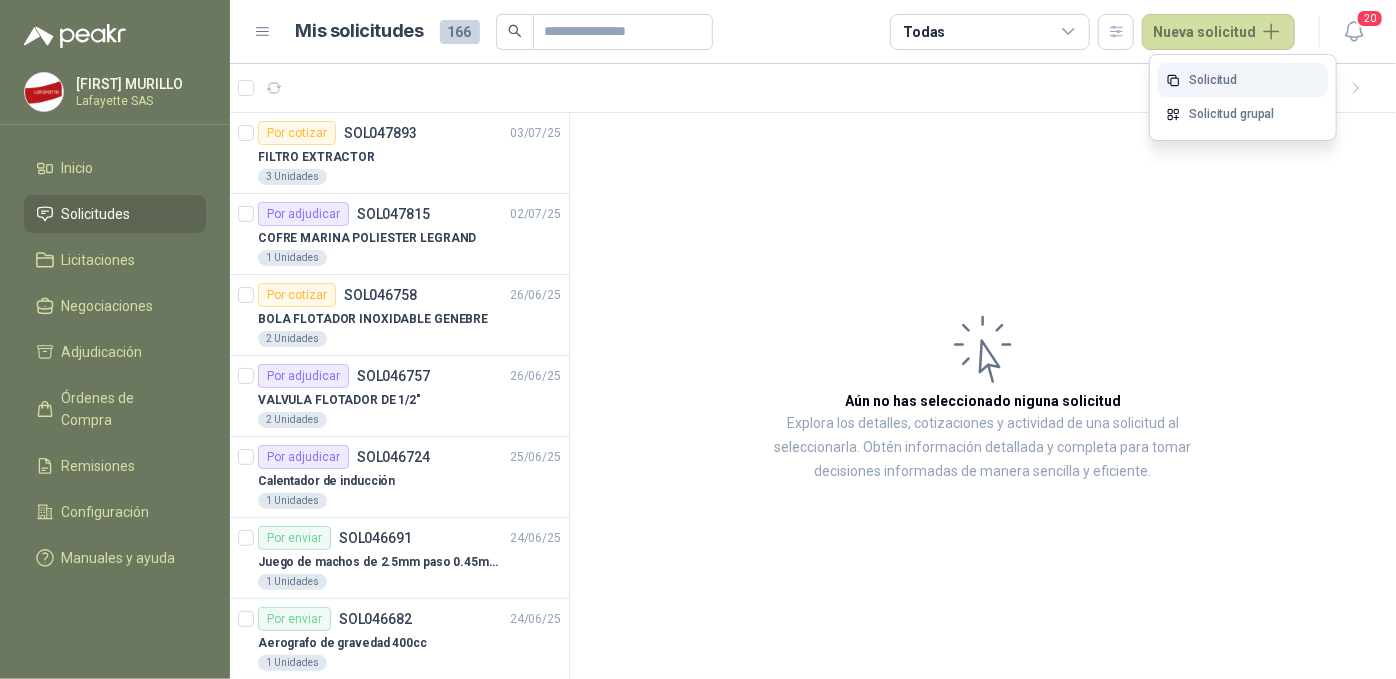 click on "Solicitud" at bounding box center [1243, 80] 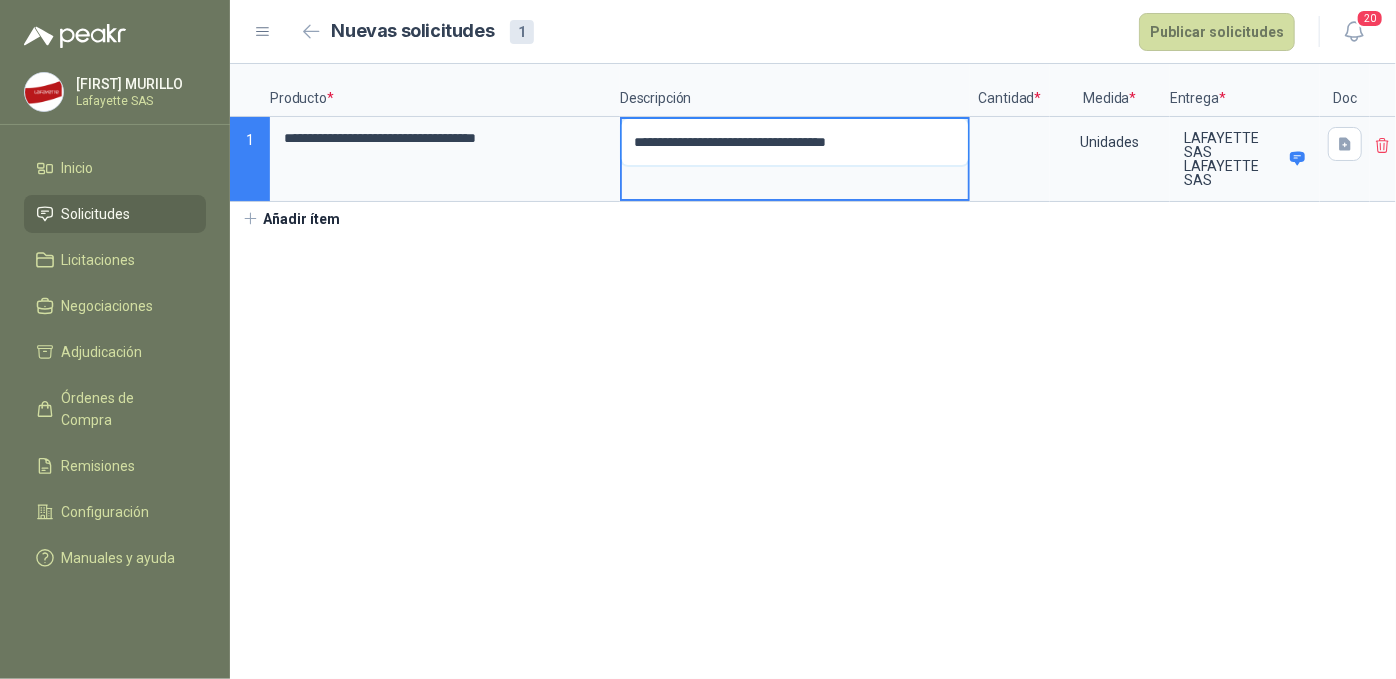 click on "**********" at bounding box center [795, 142] 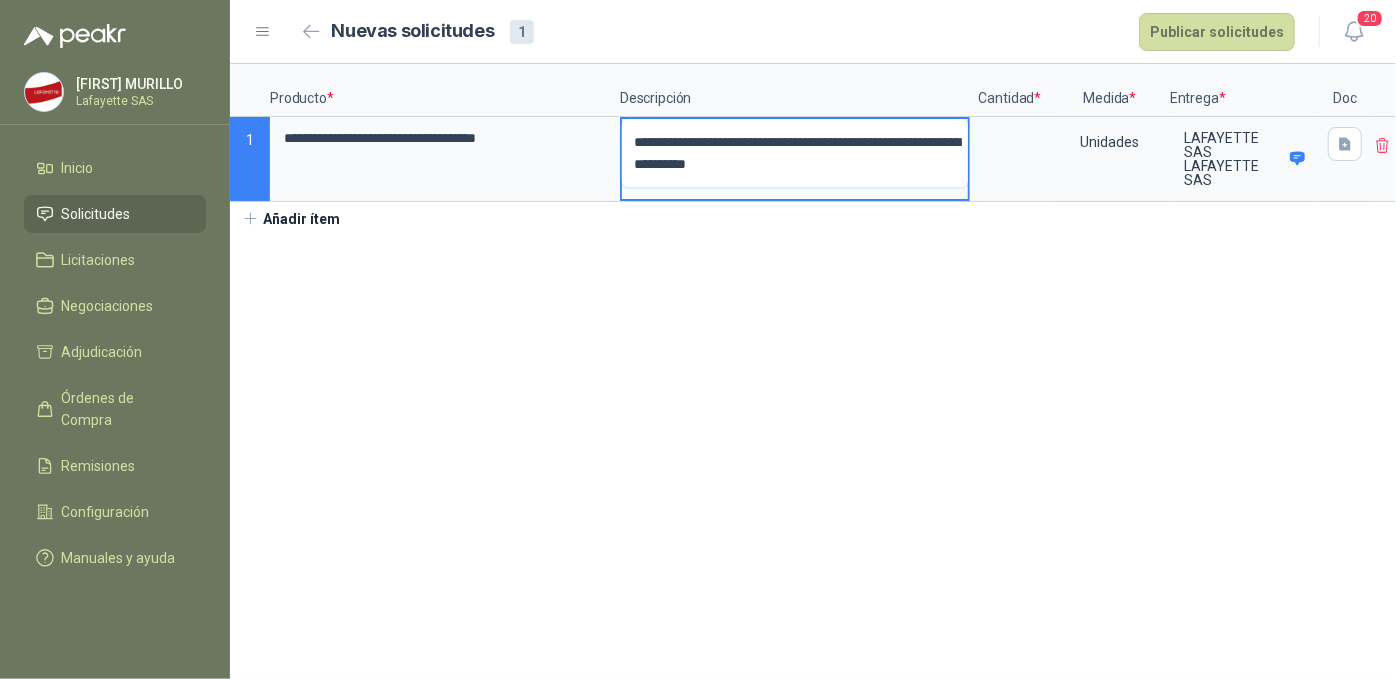 type on "**********" 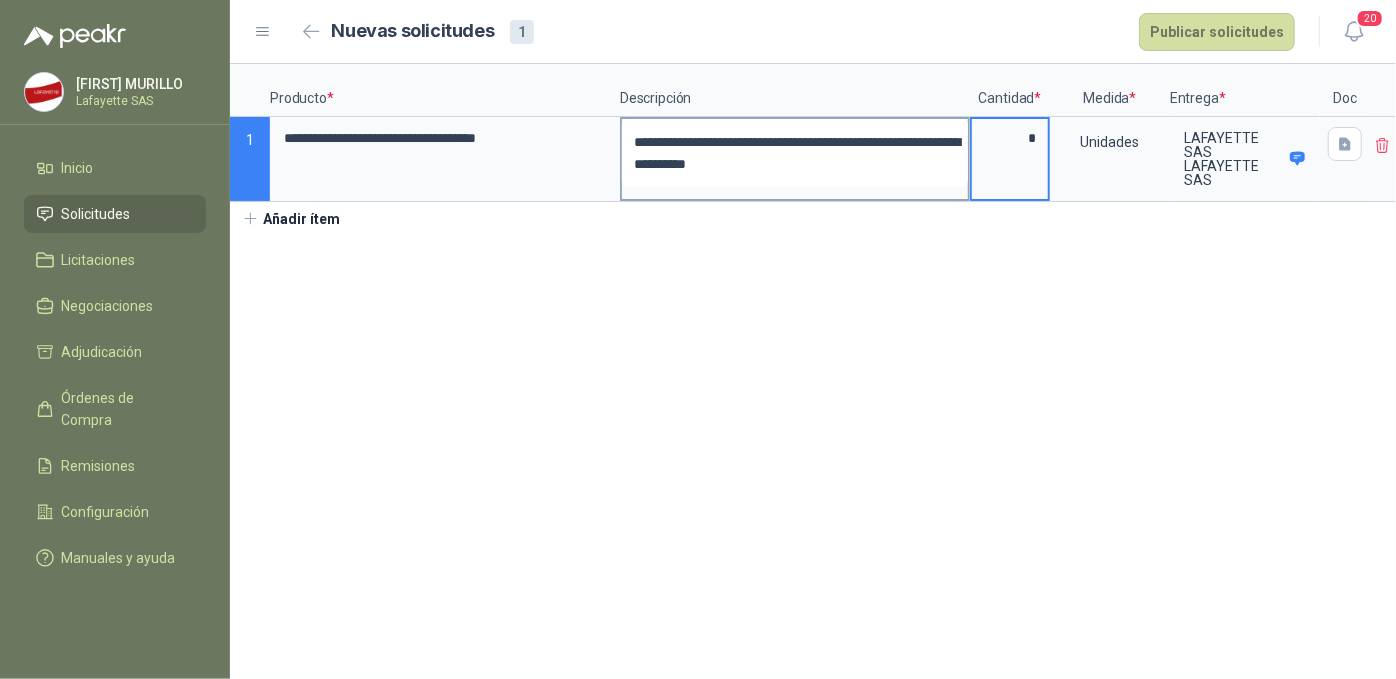 type on "*" 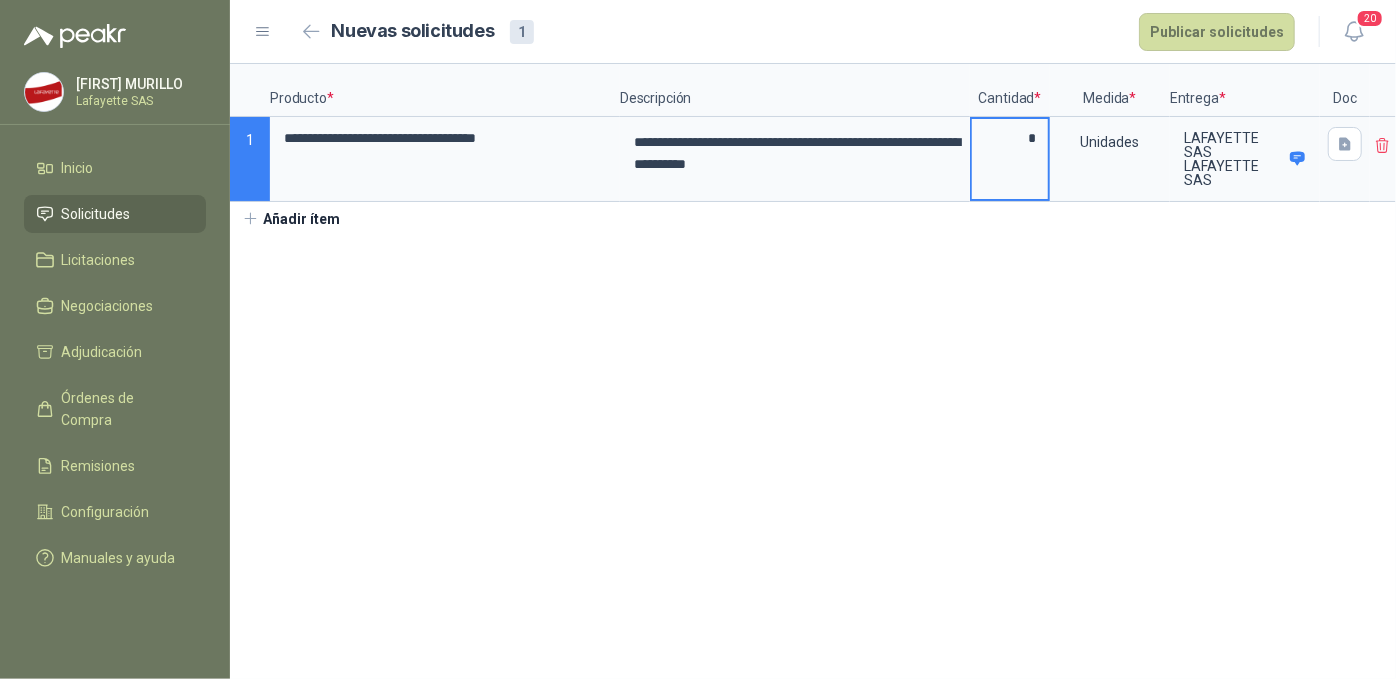 scroll, scrollTop: 0, scrollLeft: 27, axis: horizontal 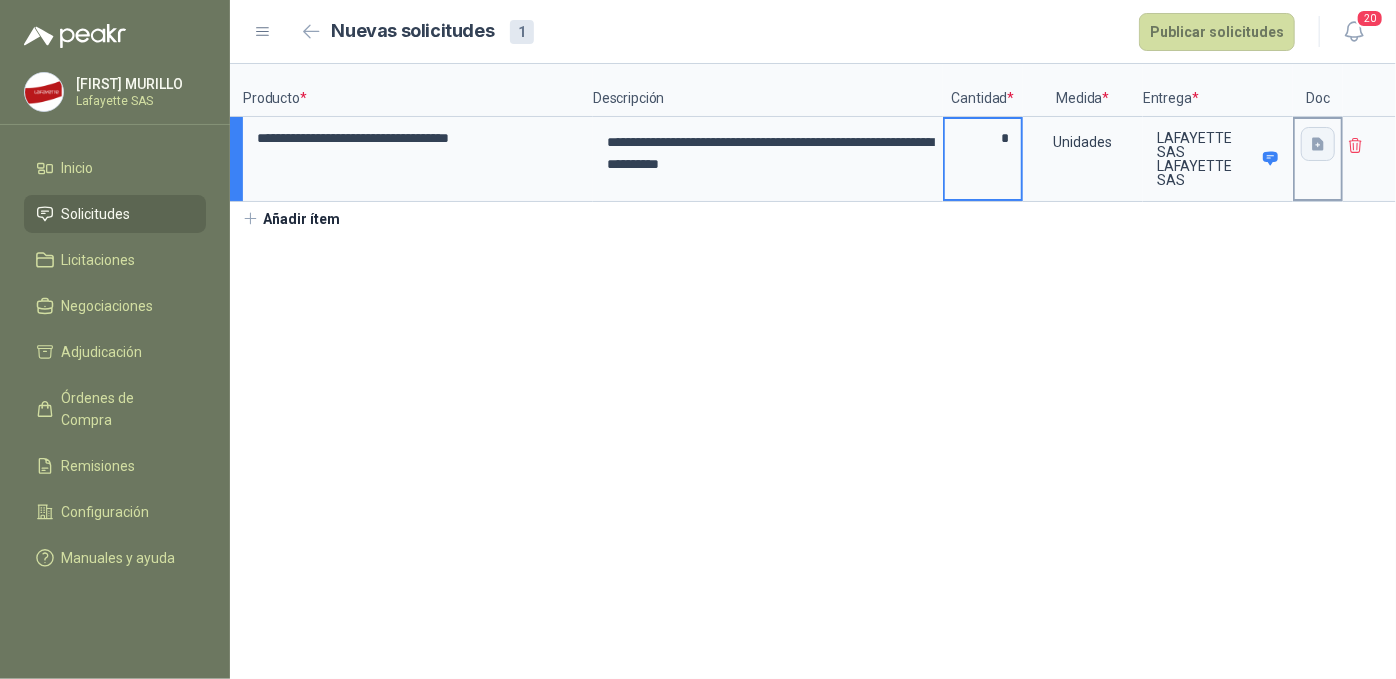 click at bounding box center (1318, 144) 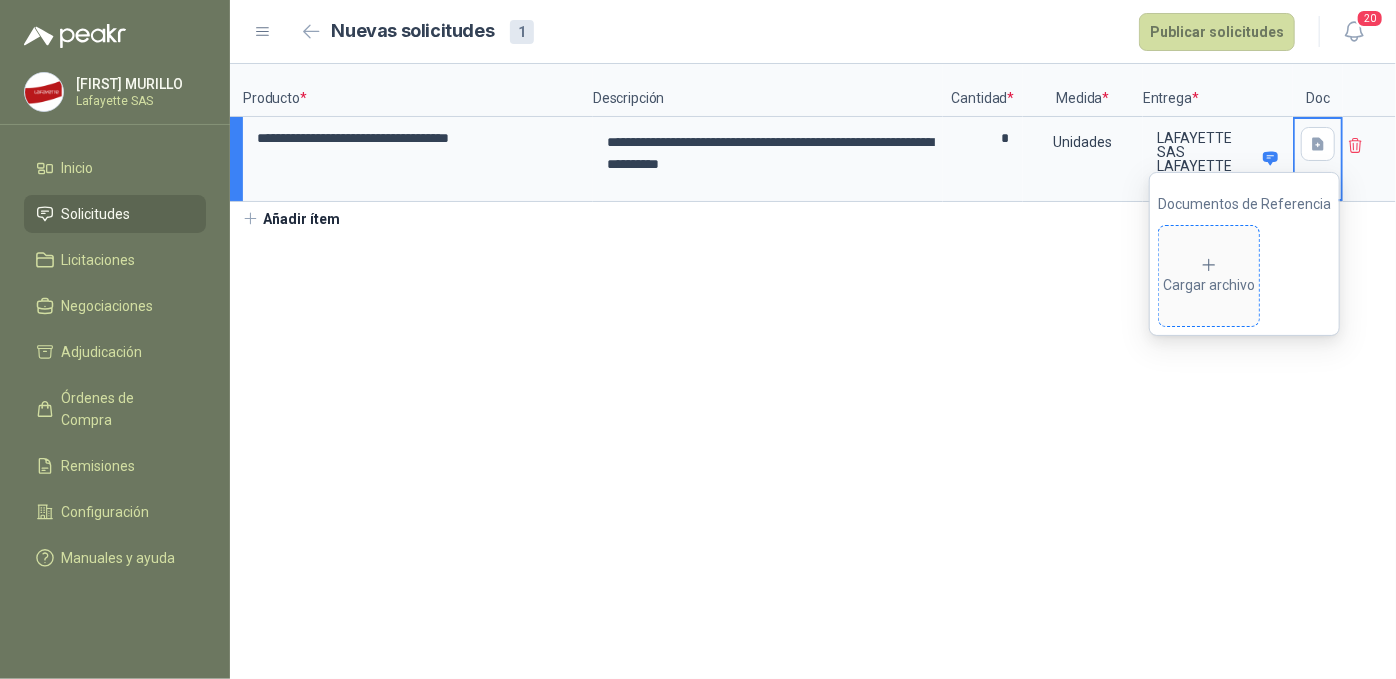 click on "Cargar archivo" at bounding box center (1209, 276) 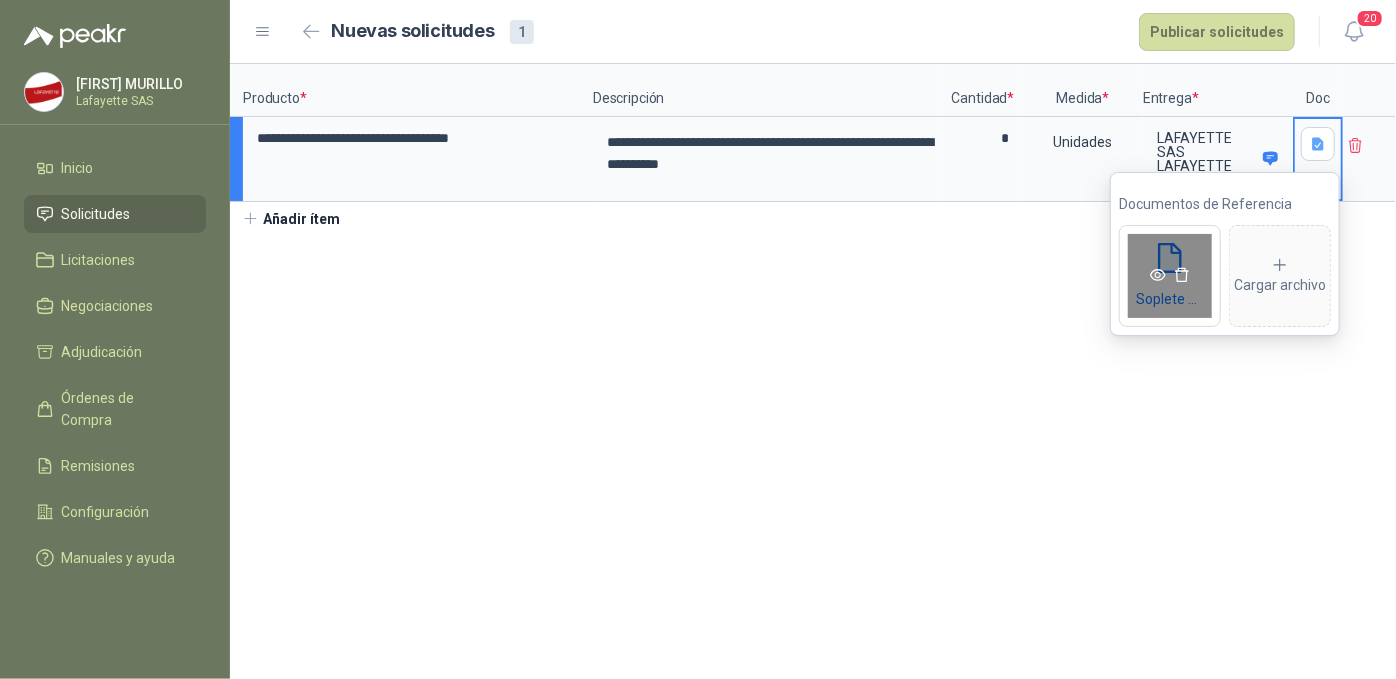 click at bounding box center (1158, 275) 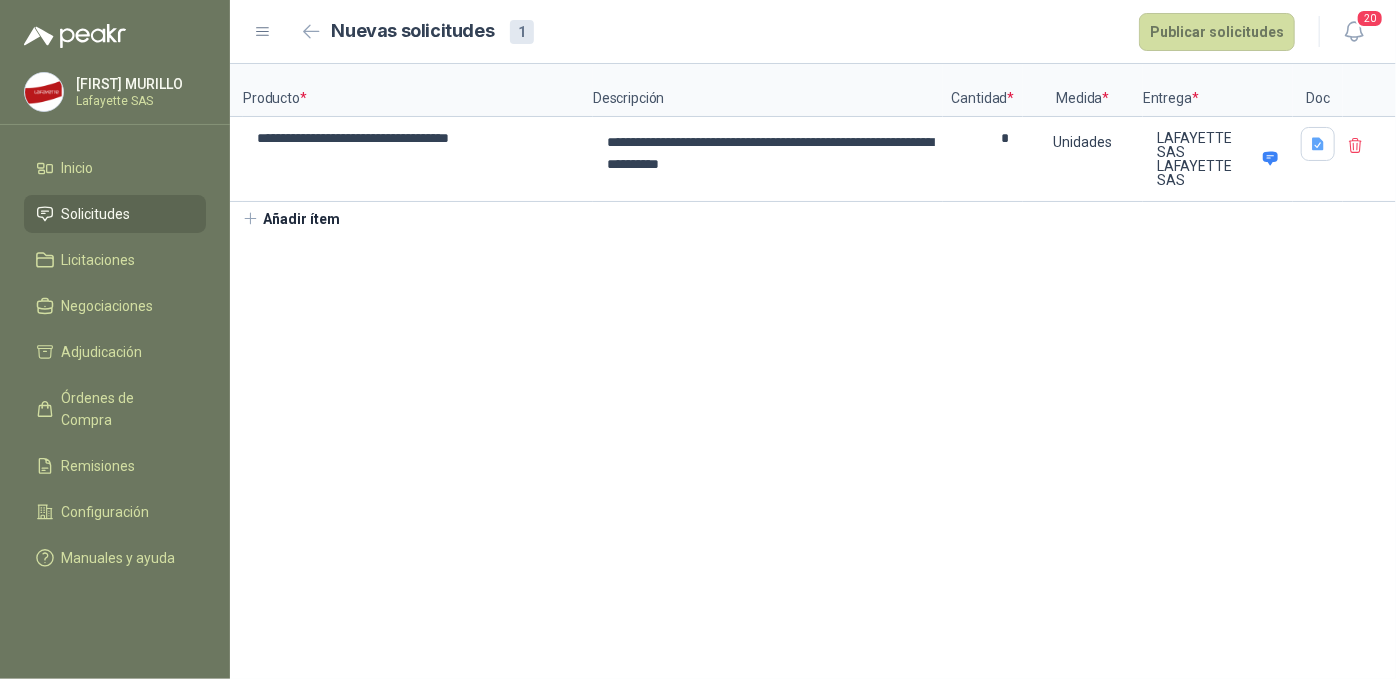 click on "**********" at bounding box center (813, 371) 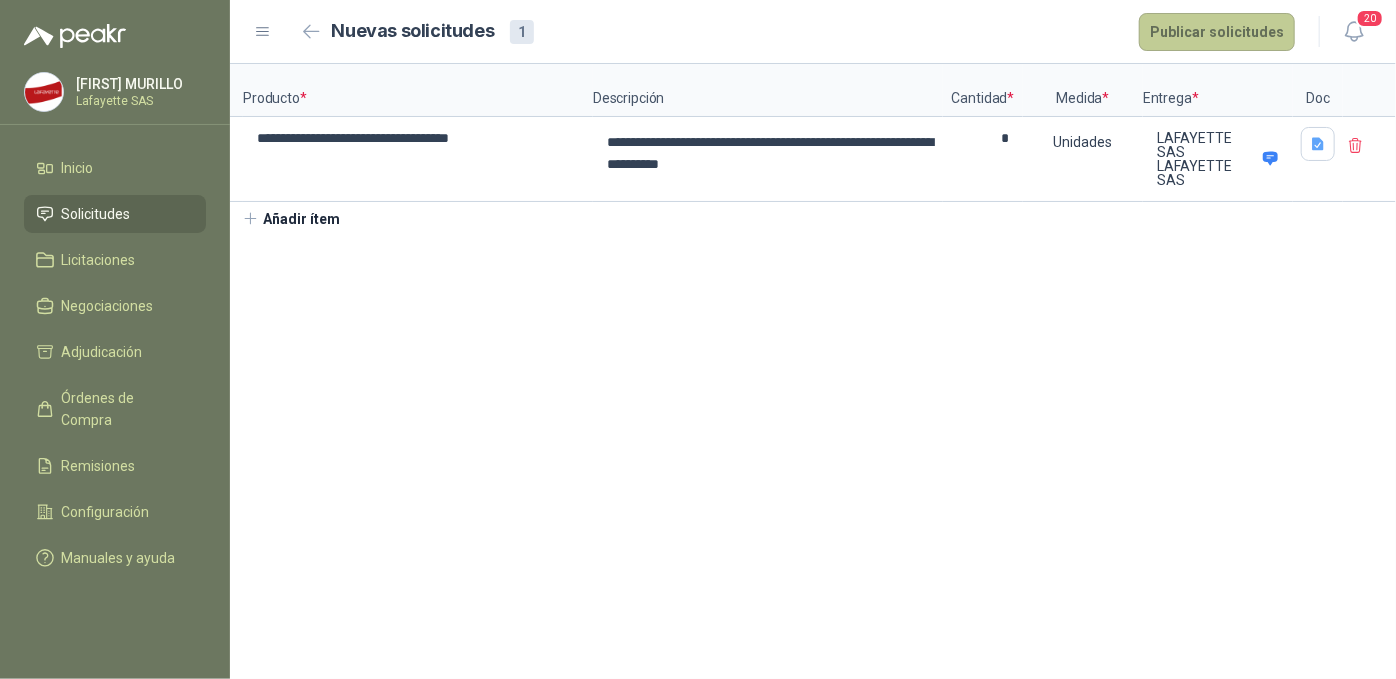 click on "Publicar solicitudes" at bounding box center [1217, 32] 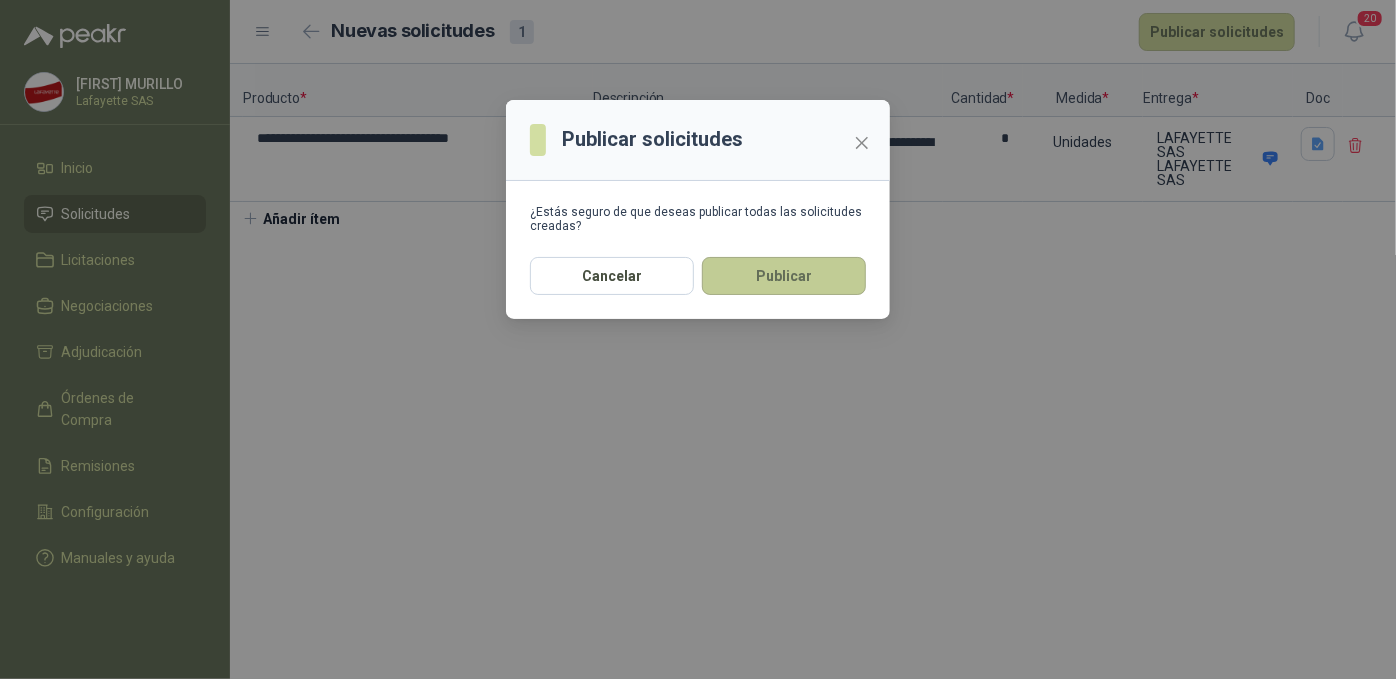 click on "Publicar" at bounding box center (784, 276) 